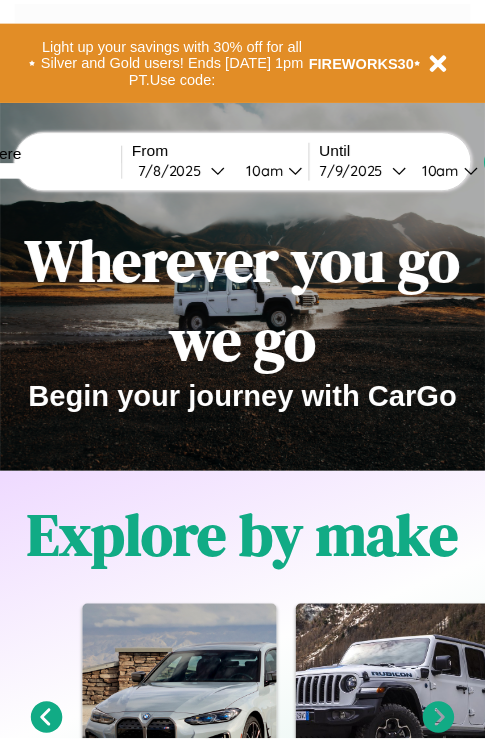 scroll, scrollTop: 0, scrollLeft: 0, axis: both 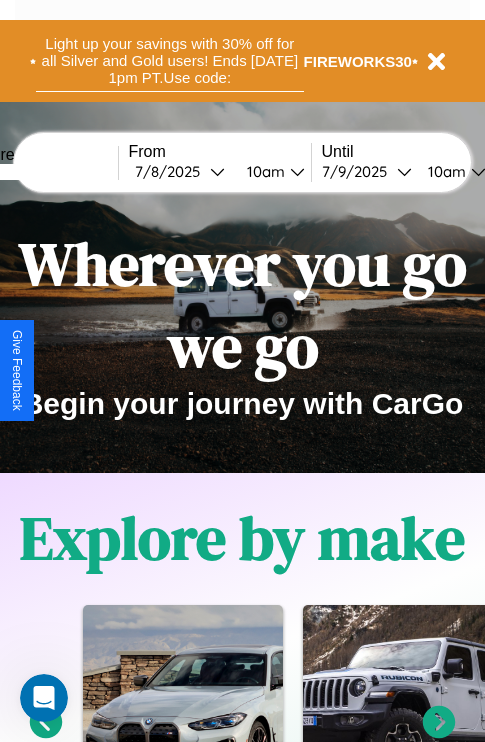 click on "Light up your savings with 30% off for all Silver and Gold users! Ends [DATE] 1pm PT.  Use code:" at bounding box center [170, 61] 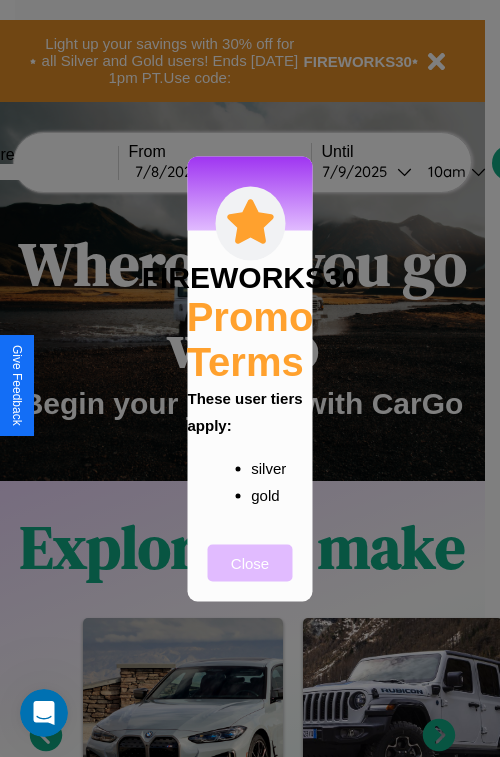 click on "Close" at bounding box center (250, 562) 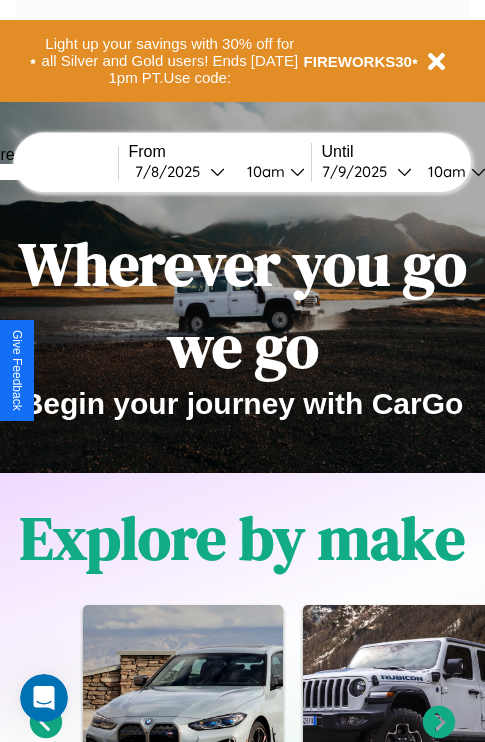click at bounding box center (43, 172) 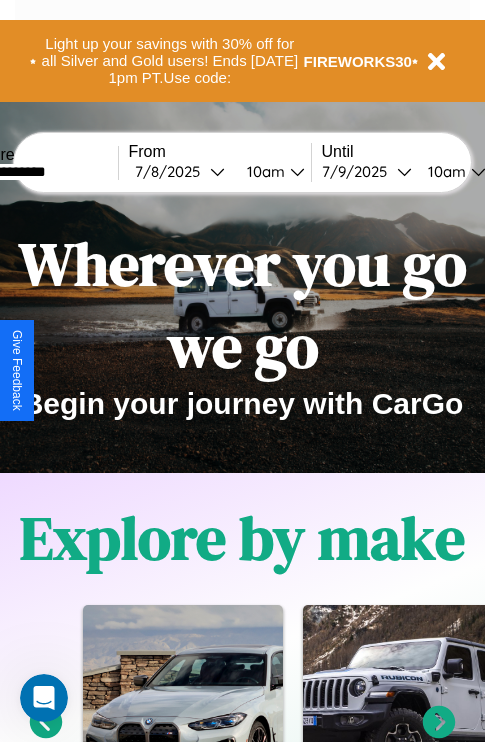 type on "**********" 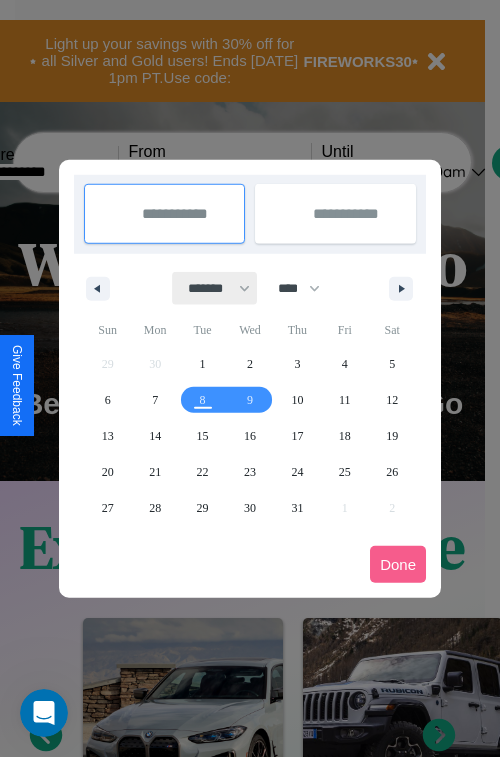 click on "******* ******** ***** ***** *** **** **** ****** ********* ******* ******** ********" at bounding box center (215, 288) 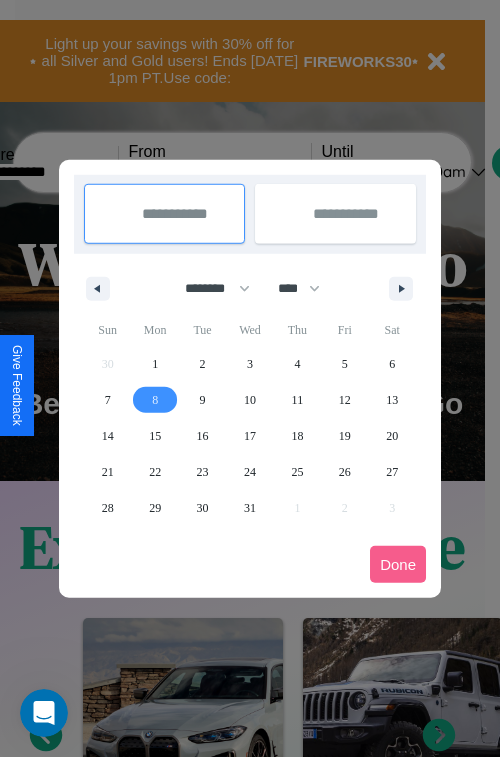click on "8" at bounding box center (155, 400) 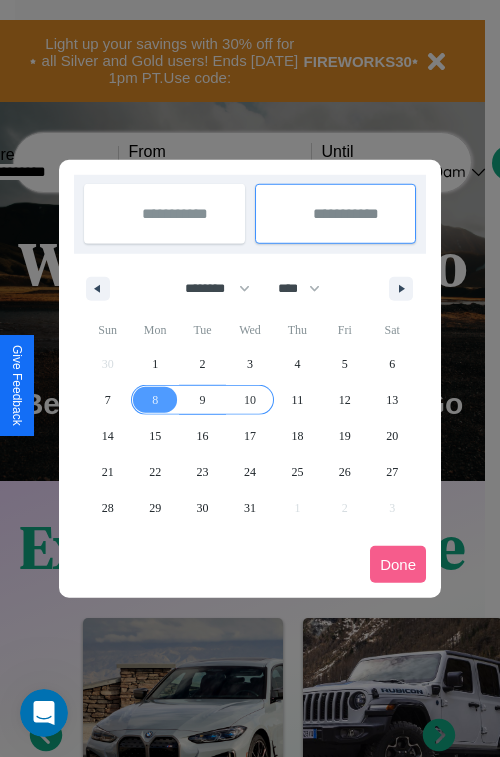 click on "10" at bounding box center (250, 400) 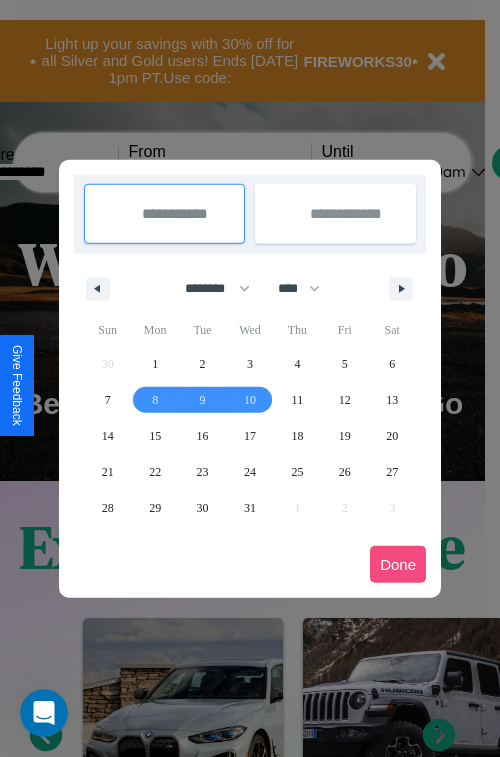 click on "Done" at bounding box center [398, 564] 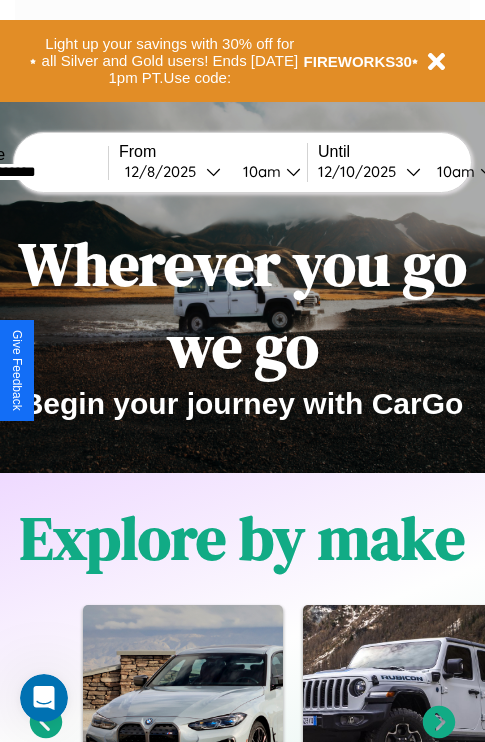 scroll, scrollTop: 0, scrollLeft: 77, axis: horizontal 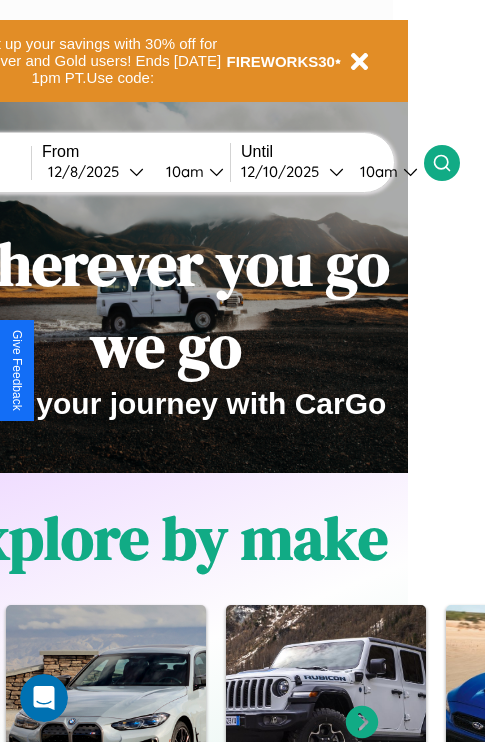 click 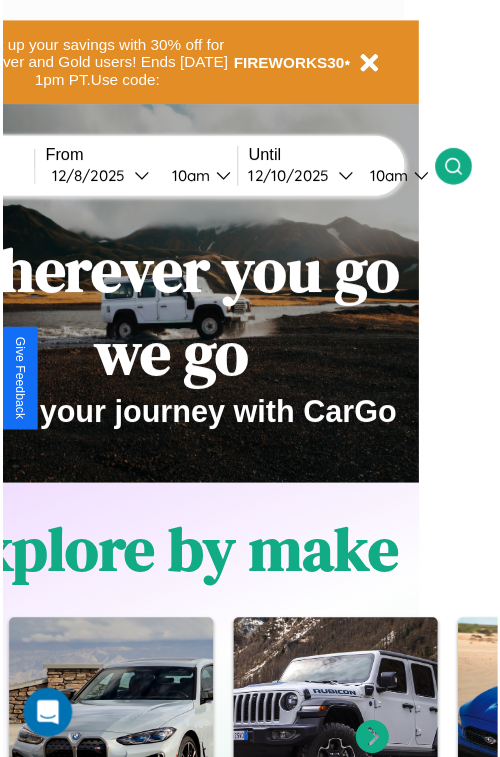 scroll, scrollTop: 0, scrollLeft: 0, axis: both 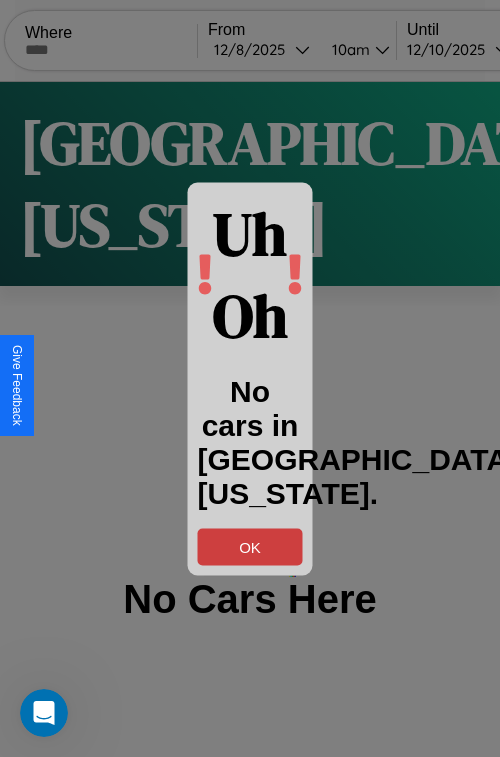 click on "OK" at bounding box center [250, 546] 